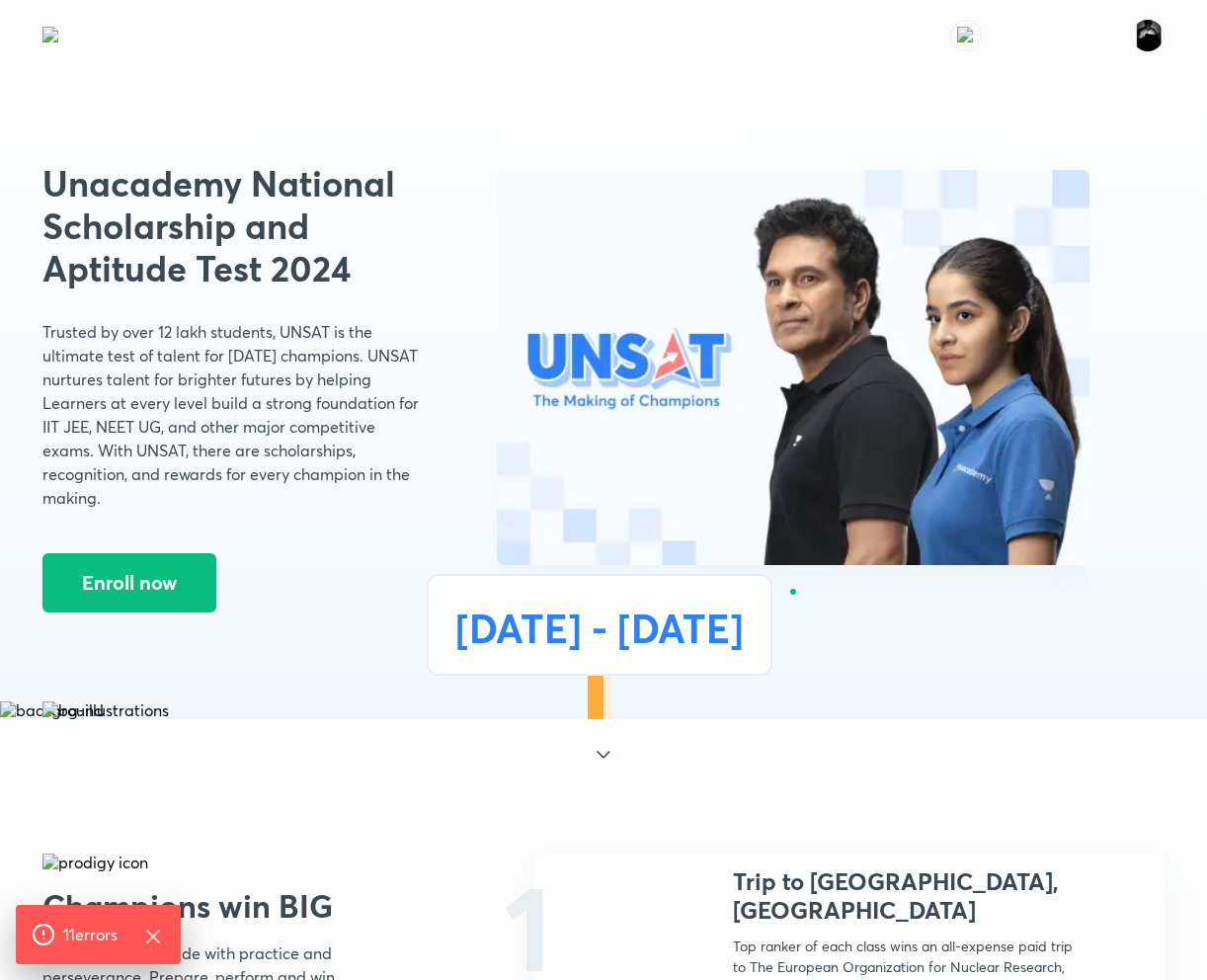 scroll, scrollTop: 0, scrollLeft: 0, axis: both 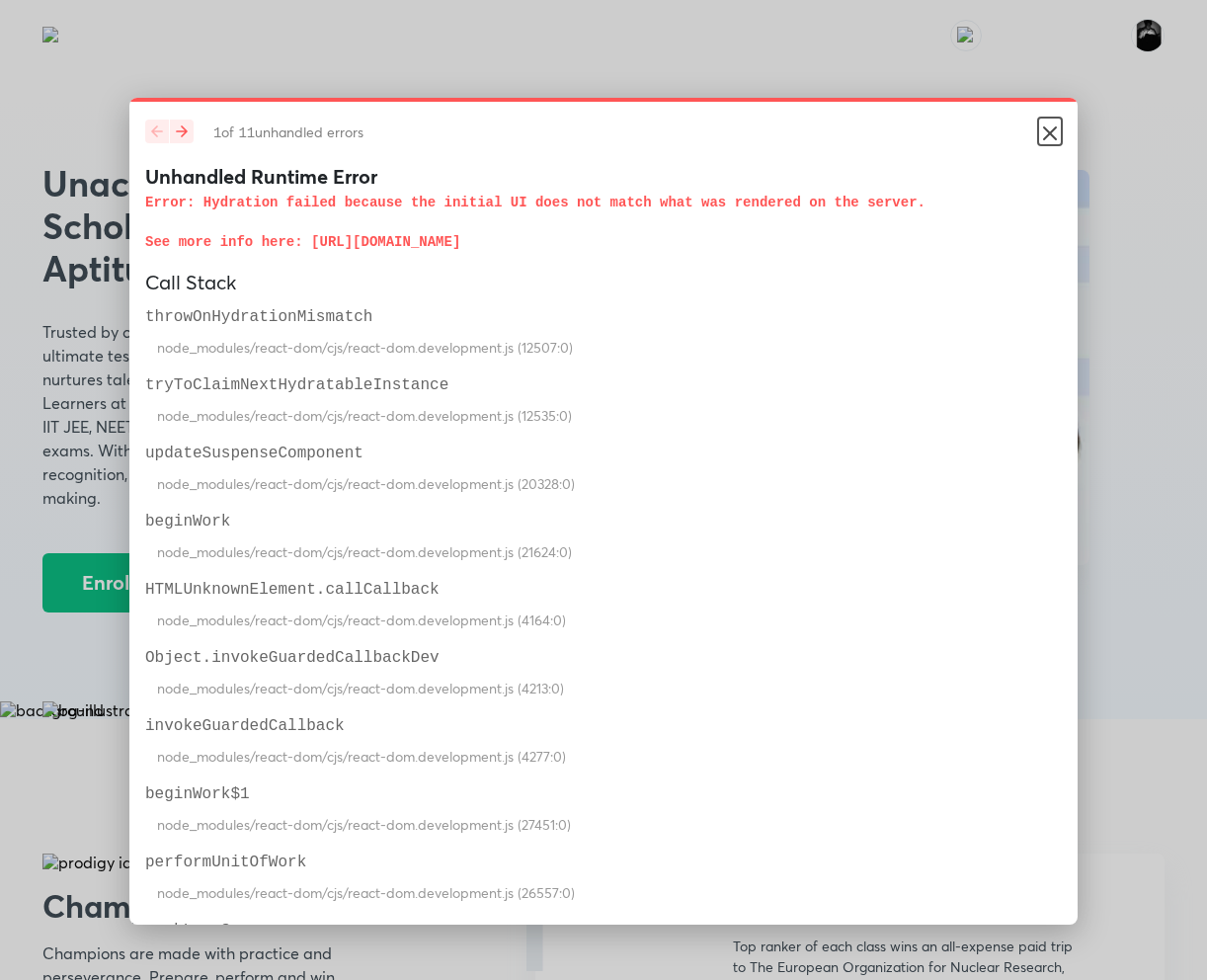 click 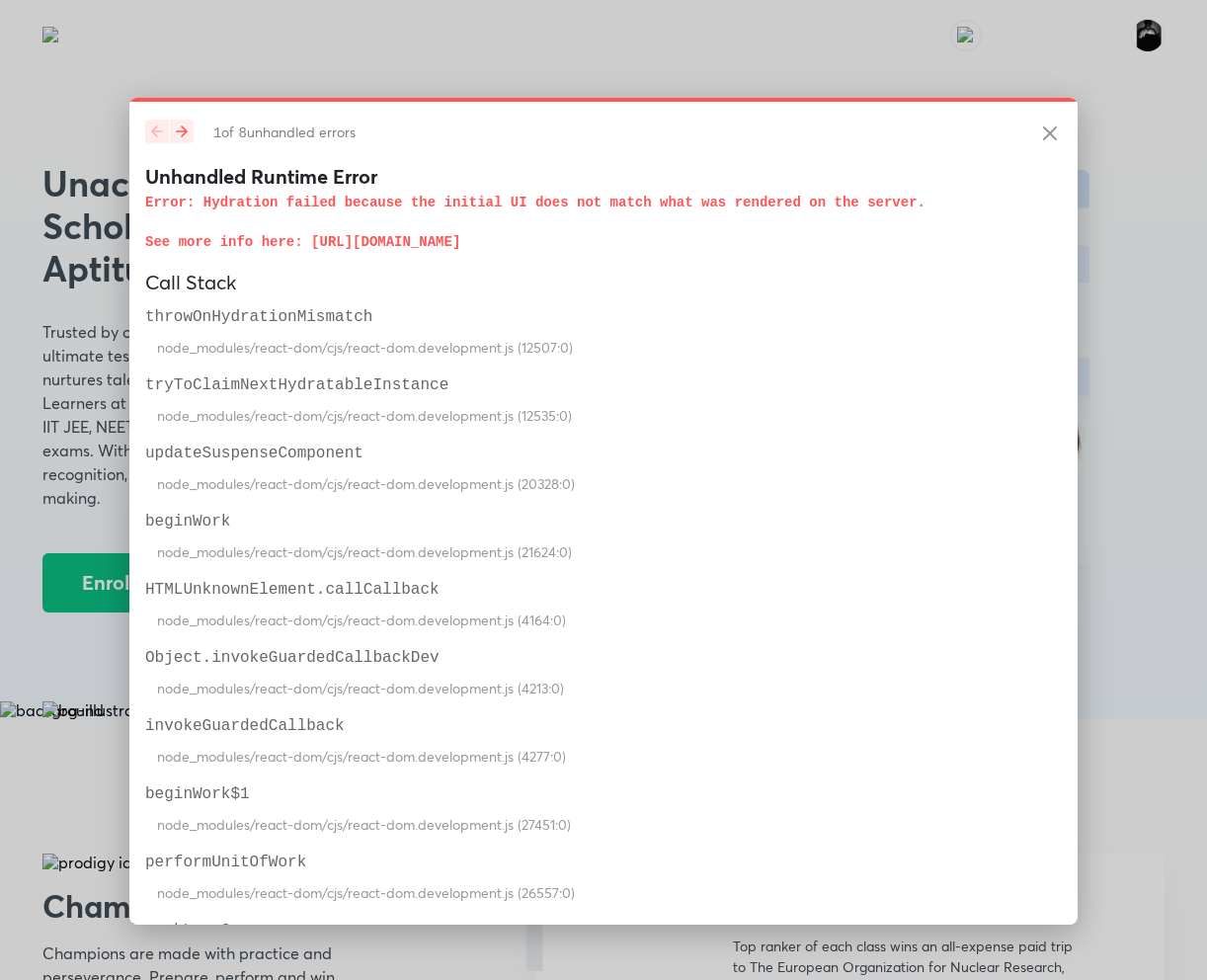 scroll, scrollTop: 0, scrollLeft: 0, axis: both 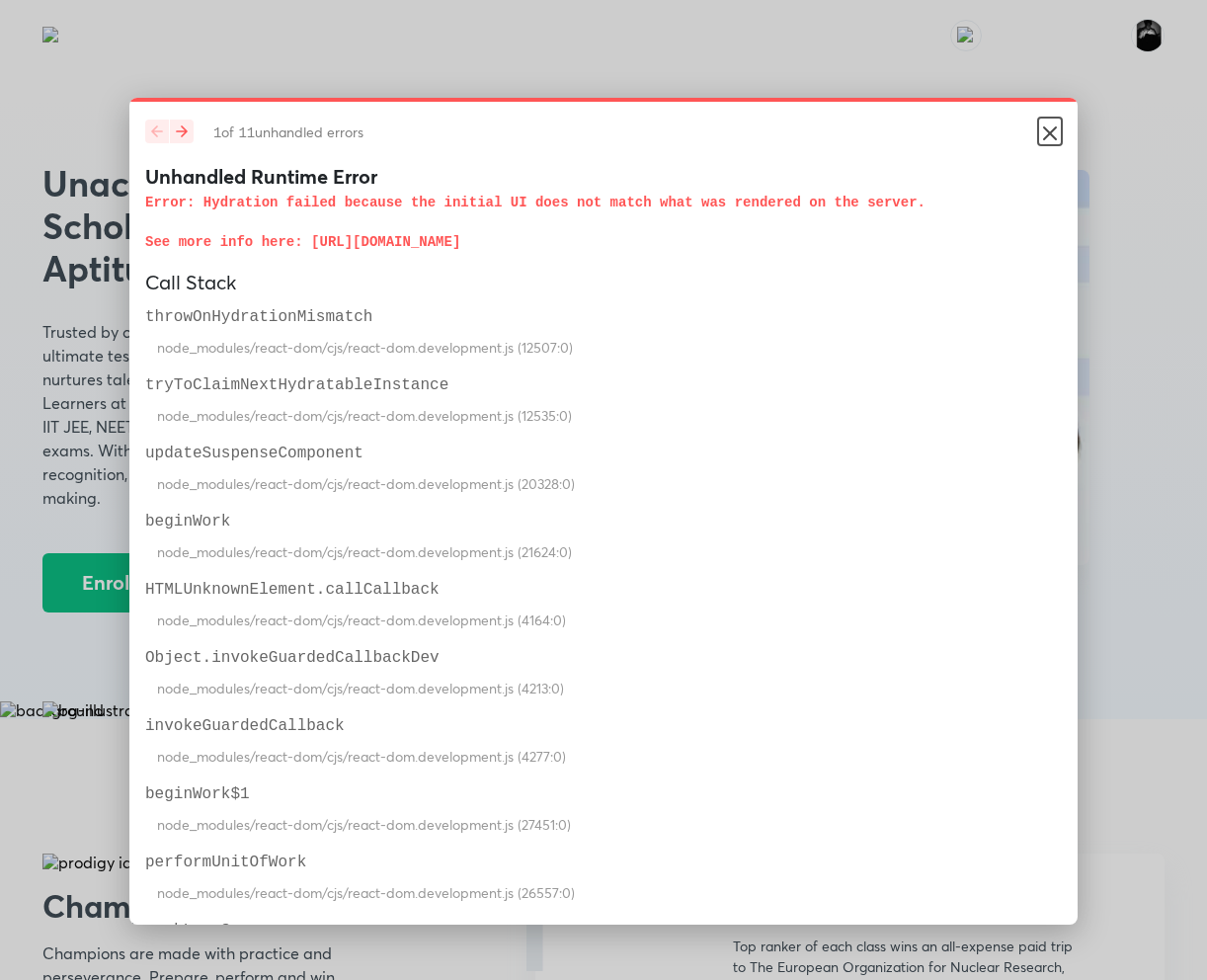 click 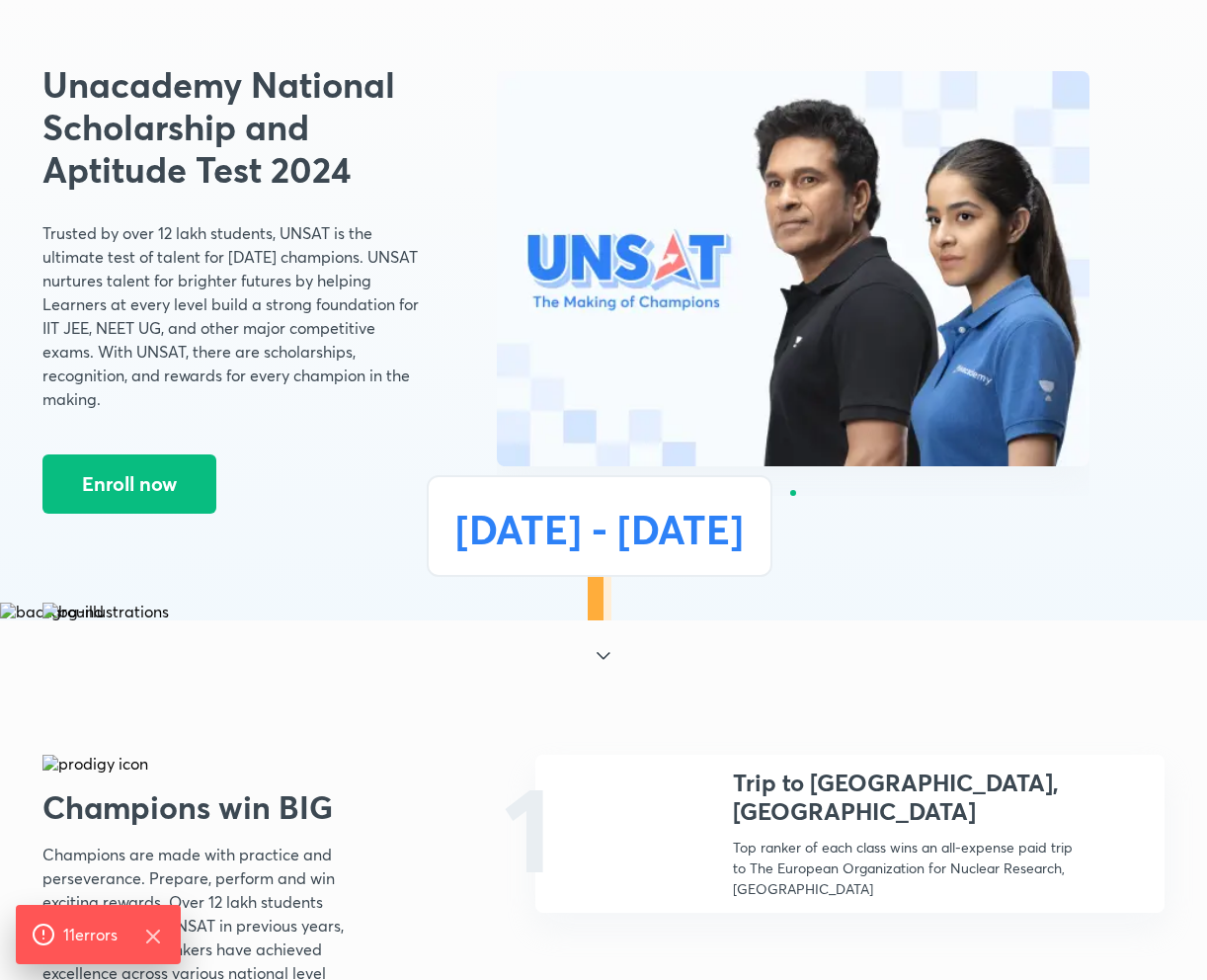 scroll, scrollTop: 134, scrollLeft: 0, axis: vertical 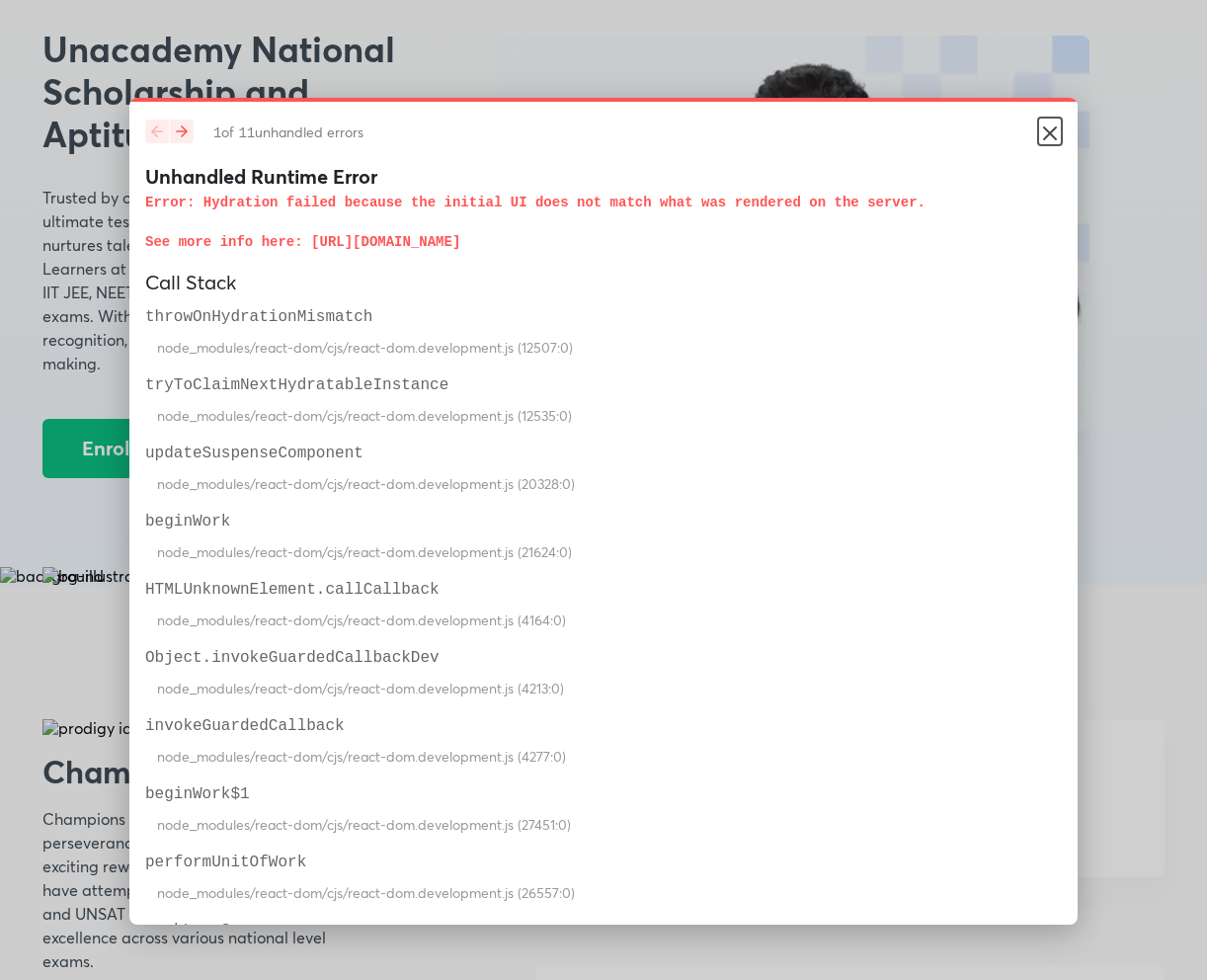 click 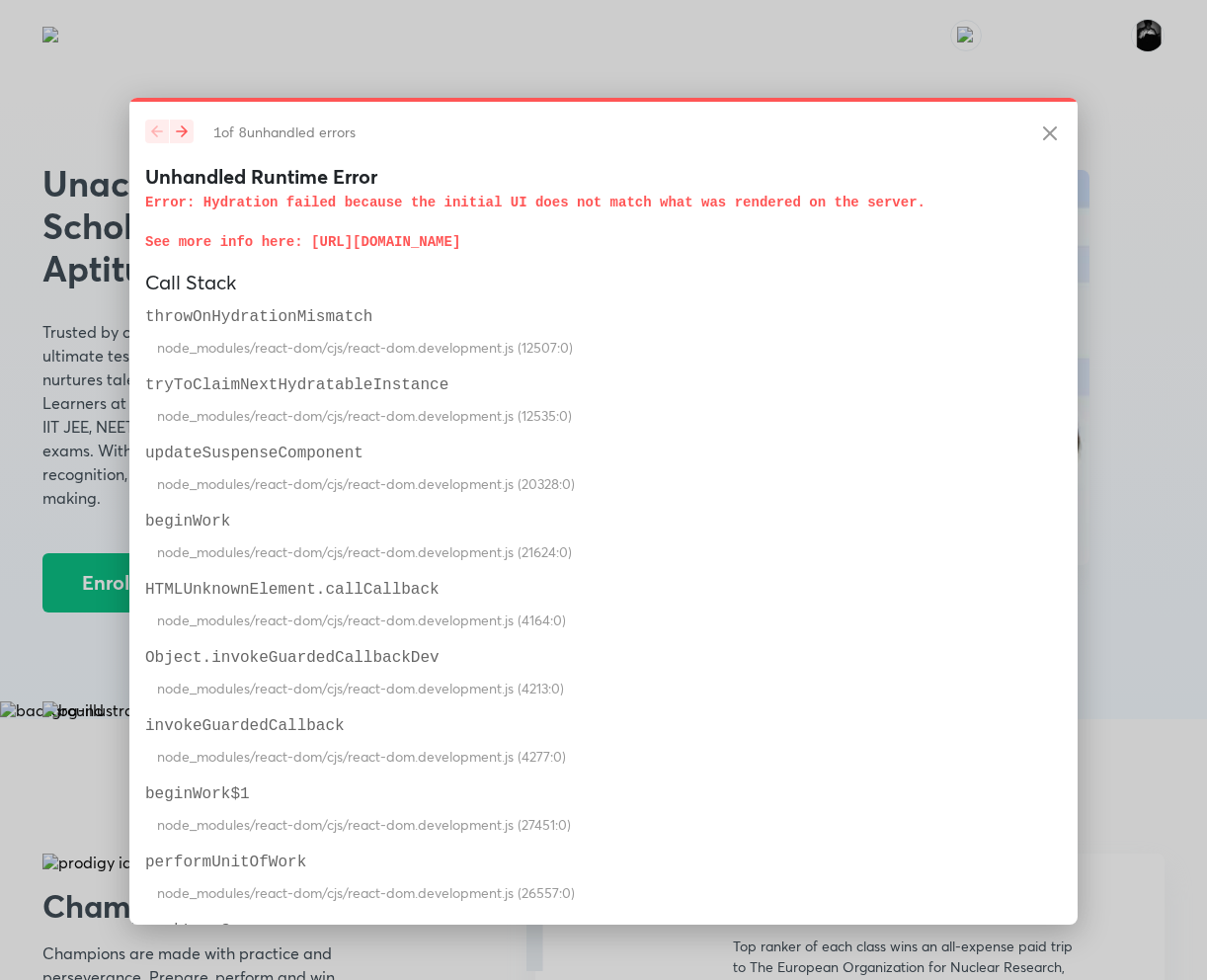 scroll, scrollTop: 134, scrollLeft: 0, axis: vertical 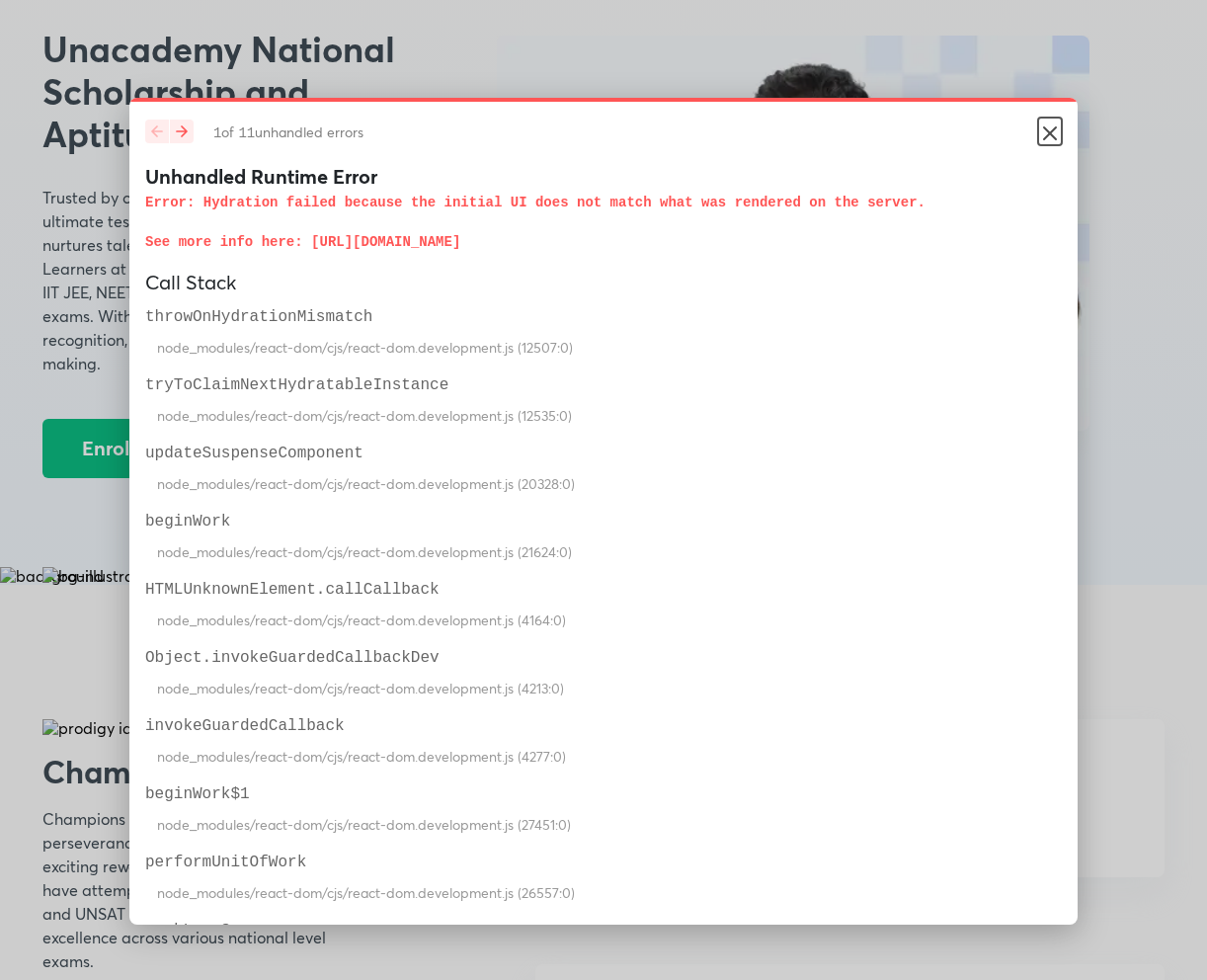 click 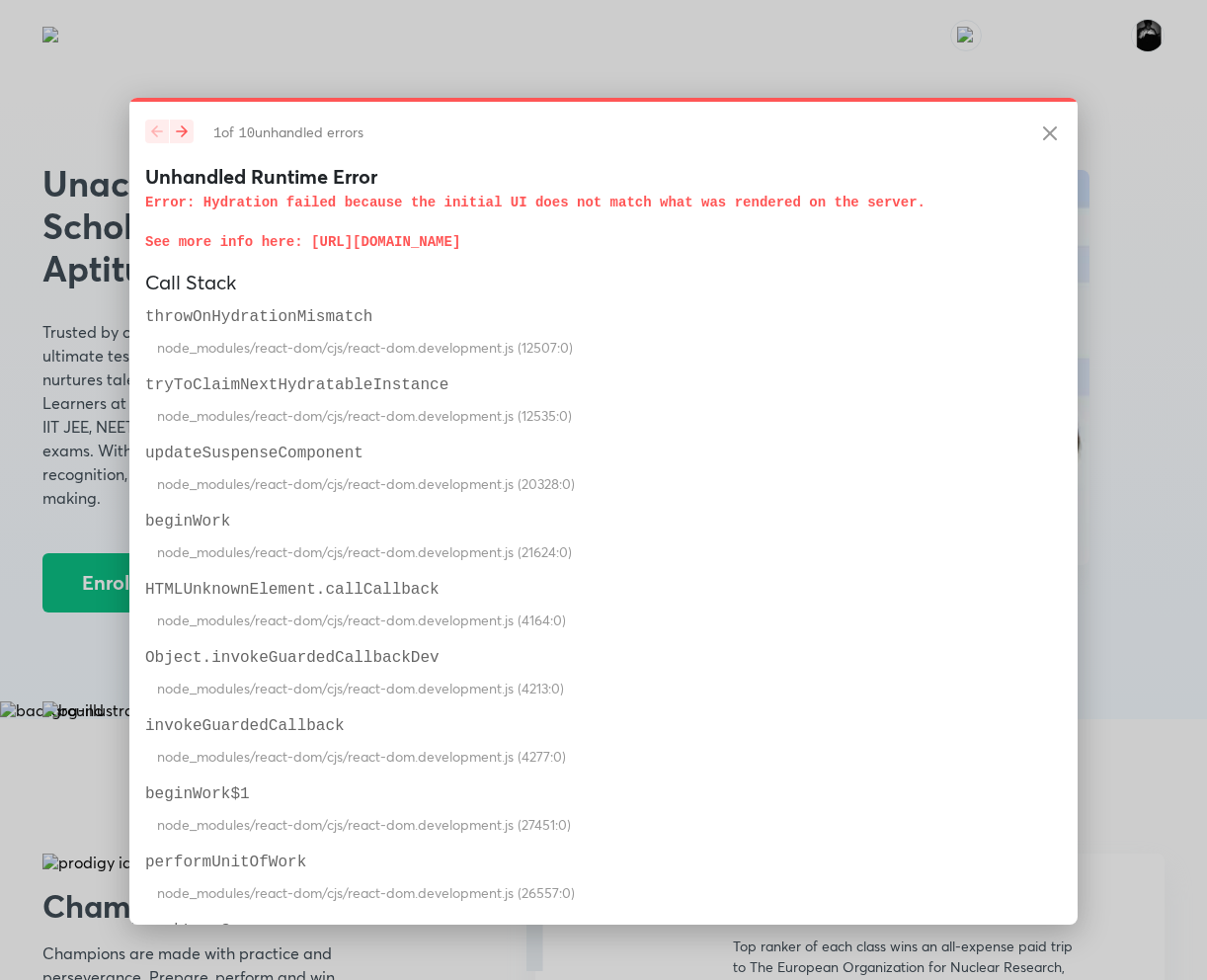 scroll, scrollTop: 134, scrollLeft: 0, axis: vertical 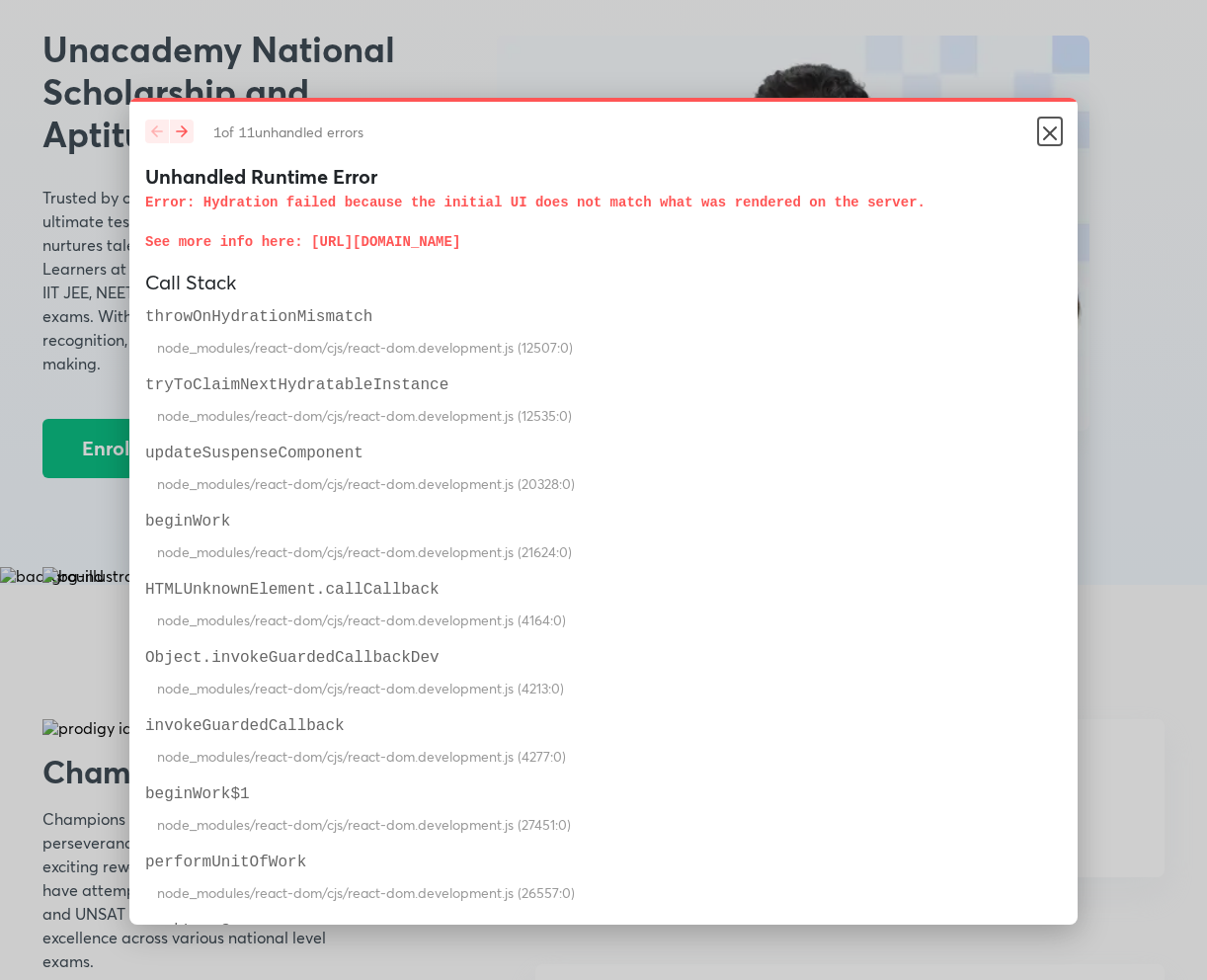 click 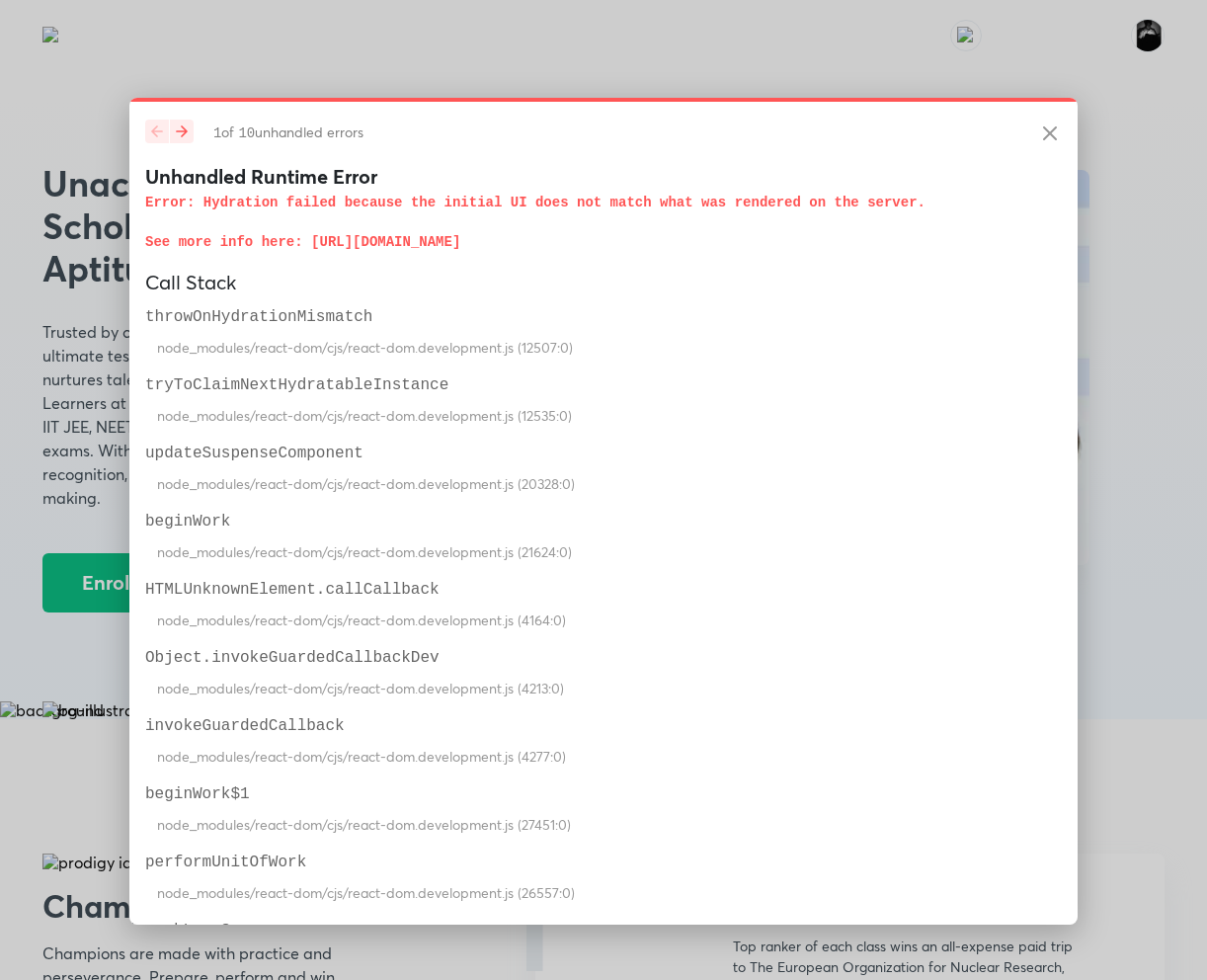 scroll, scrollTop: 134, scrollLeft: 0, axis: vertical 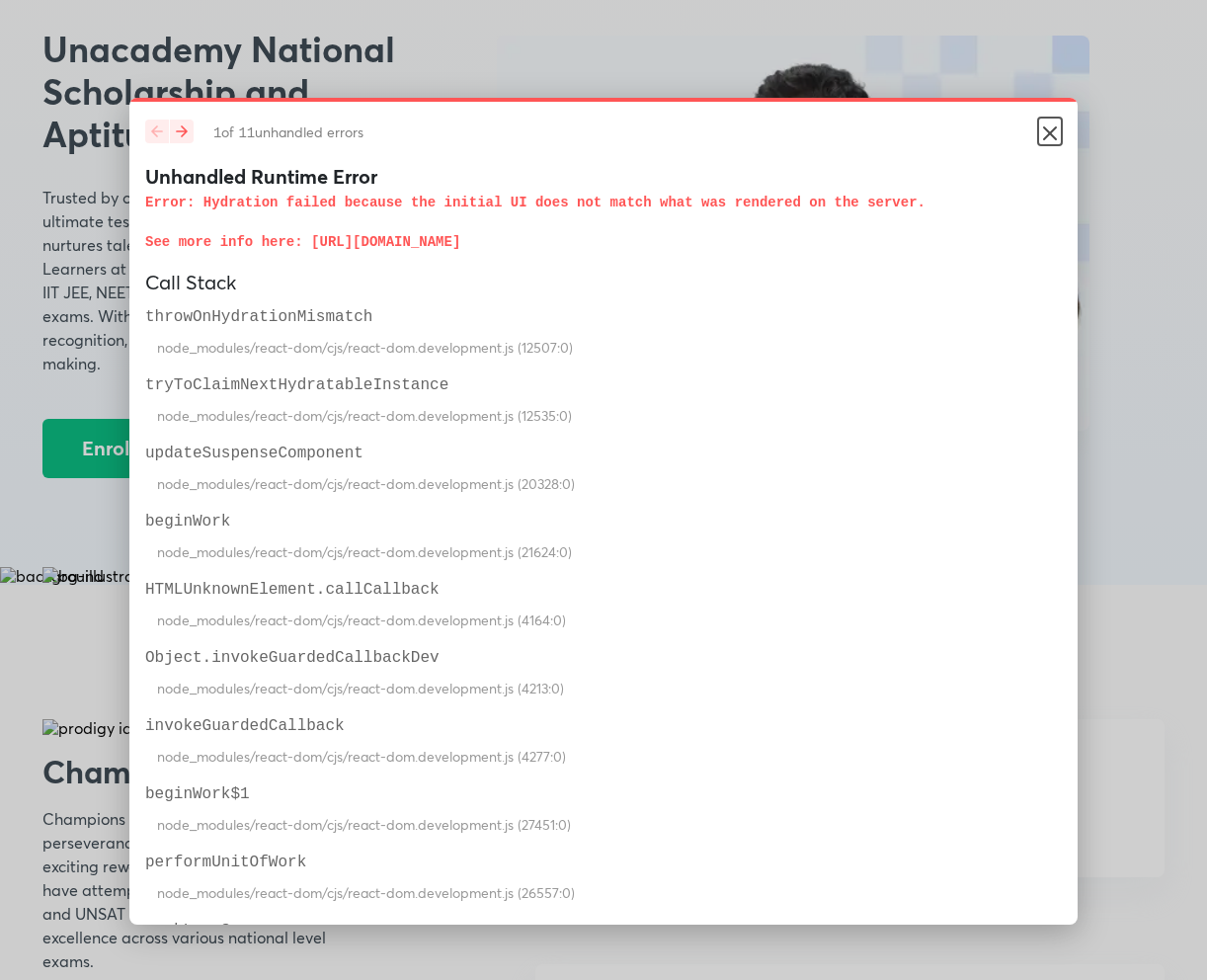 click 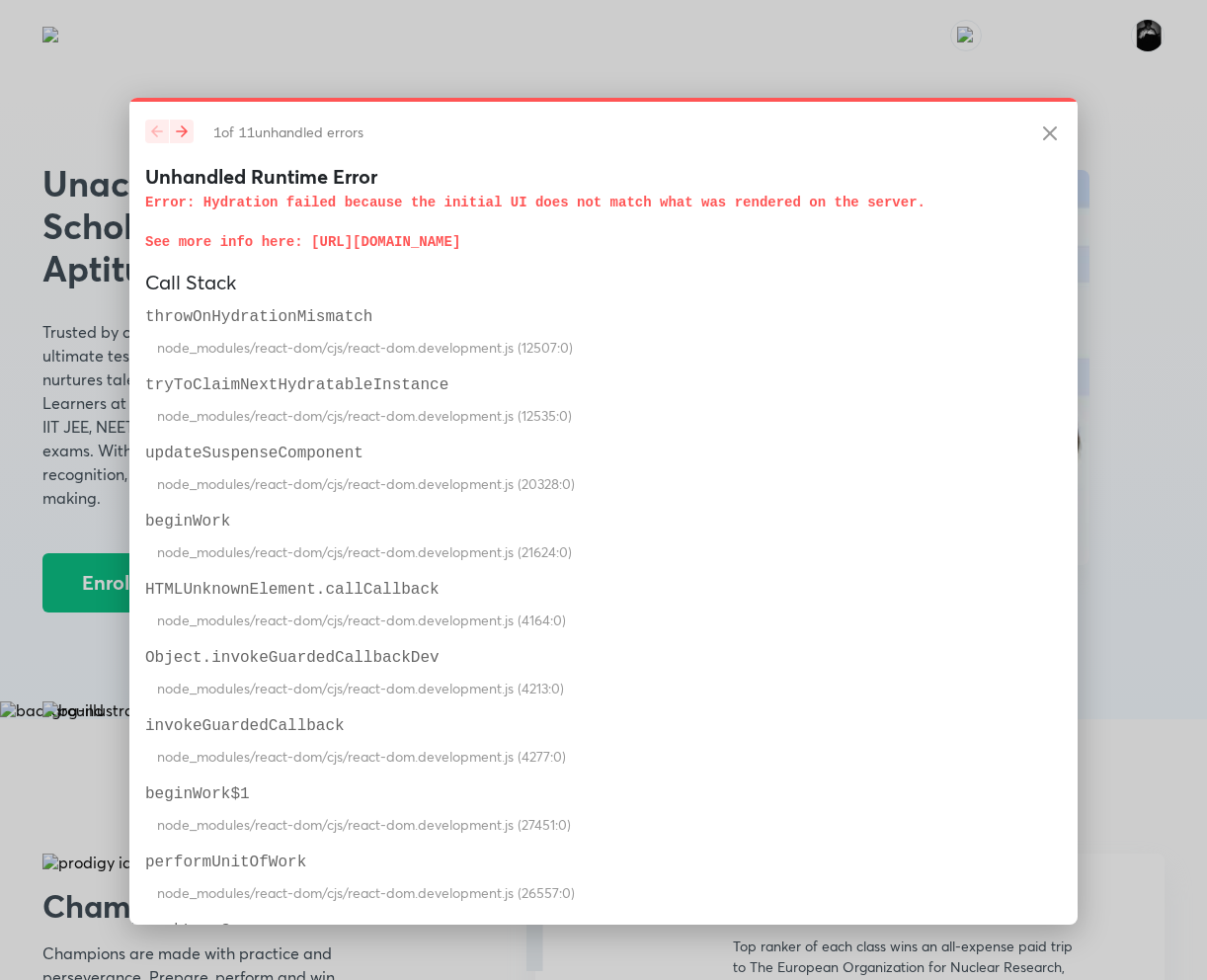 scroll, scrollTop: 134, scrollLeft: 0, axis: vertical 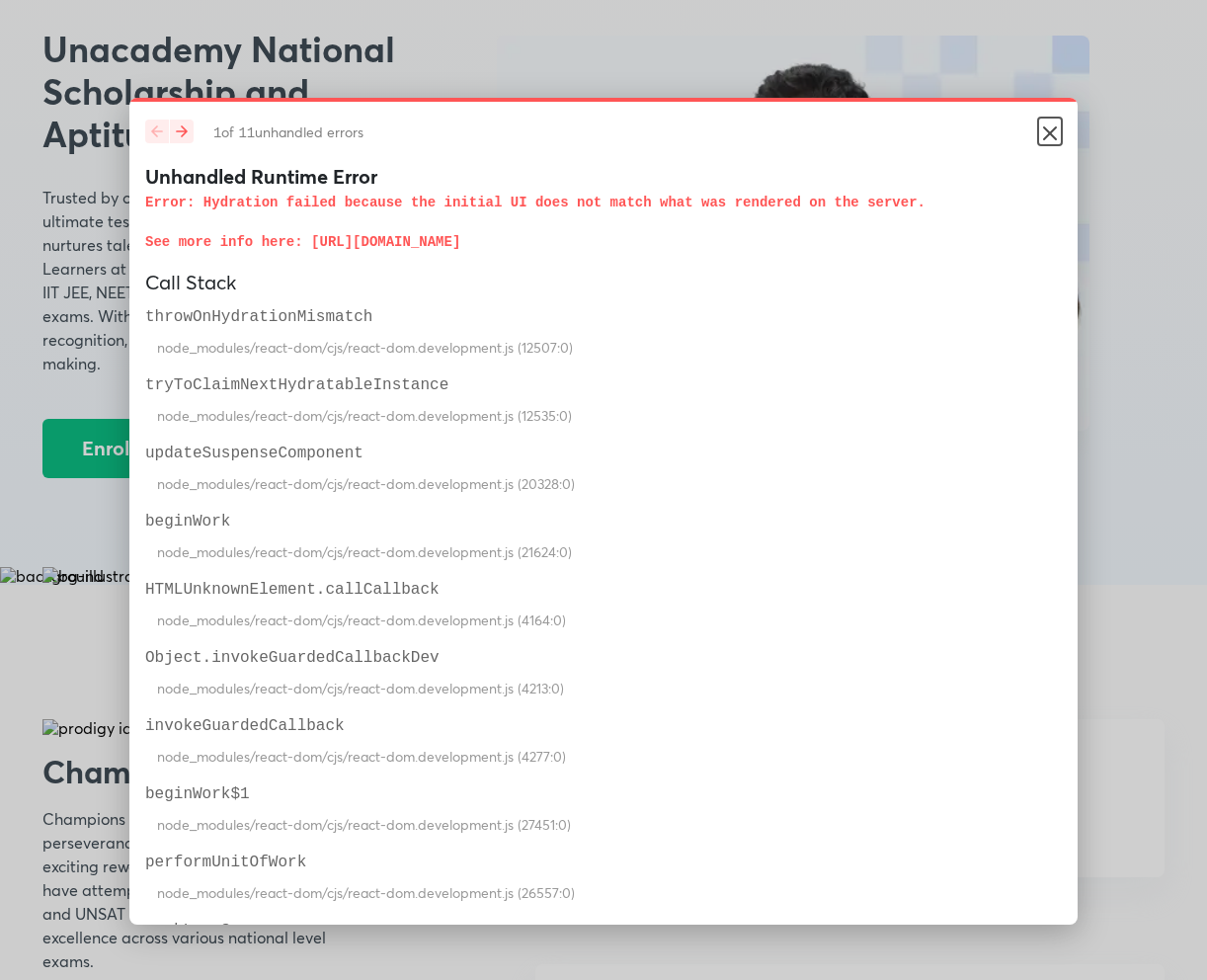 click 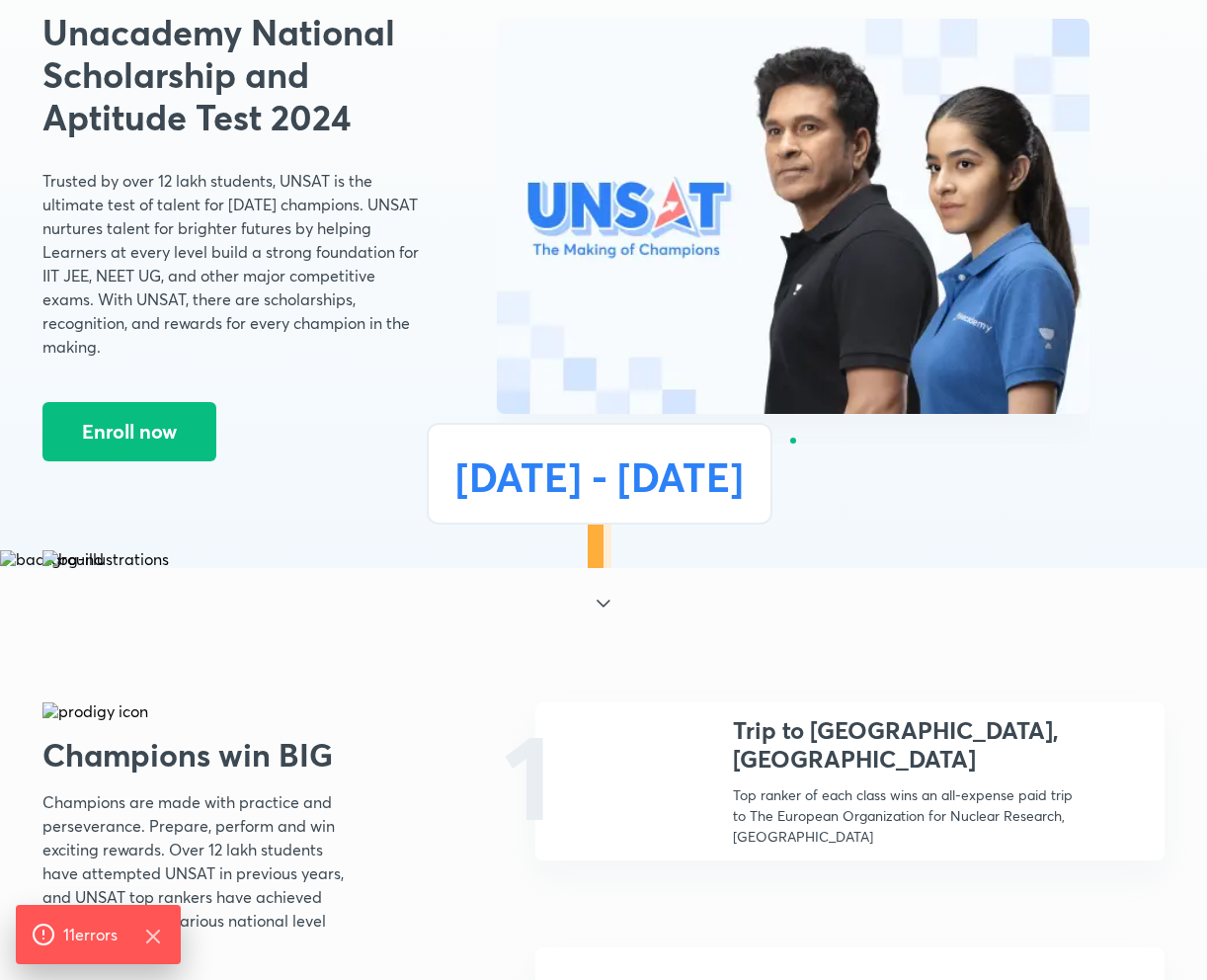 scroll, scrollTop: 160, scrollLeft: 0, axis: vertical 